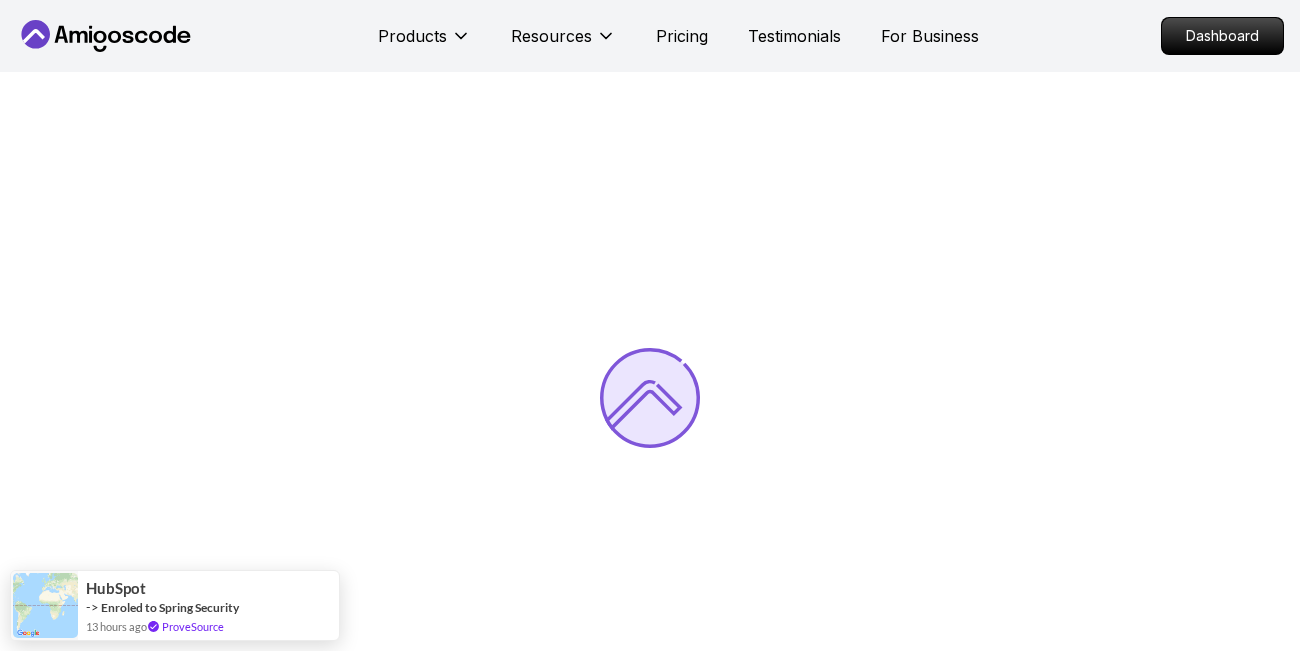 scroll, scrollTop: 0, scrollLeft: 0, axis: both 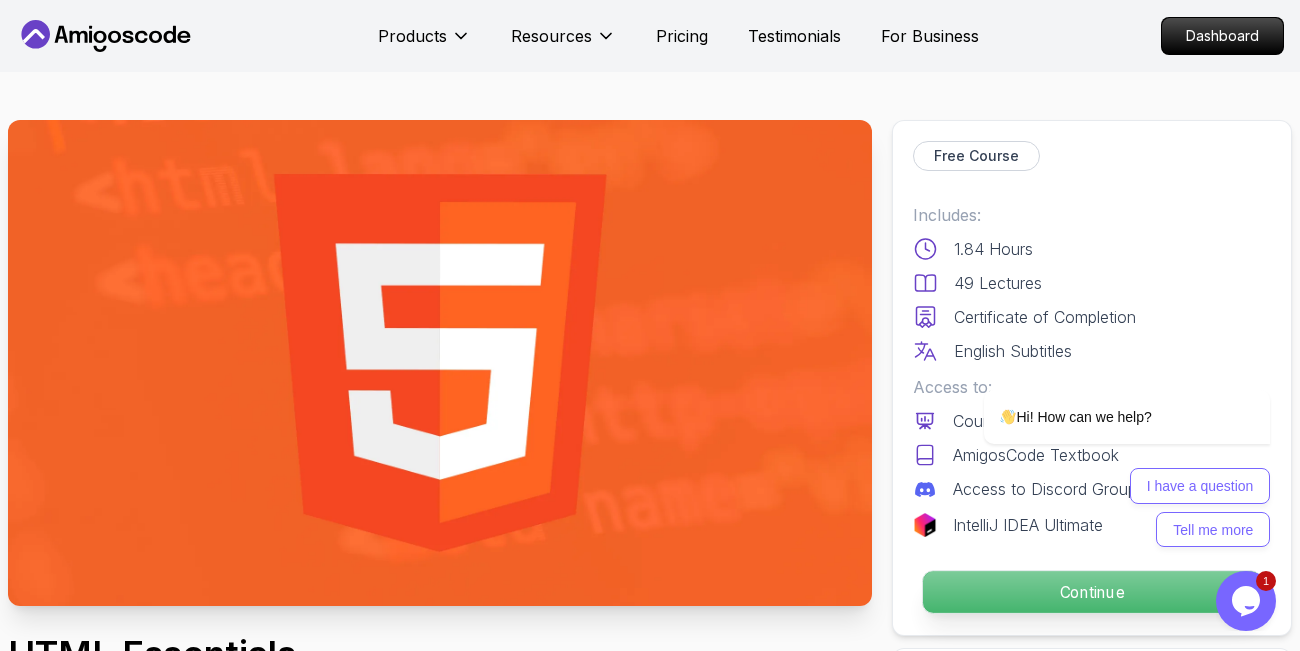 click on "Continue" at bounding box center [1092, 592] 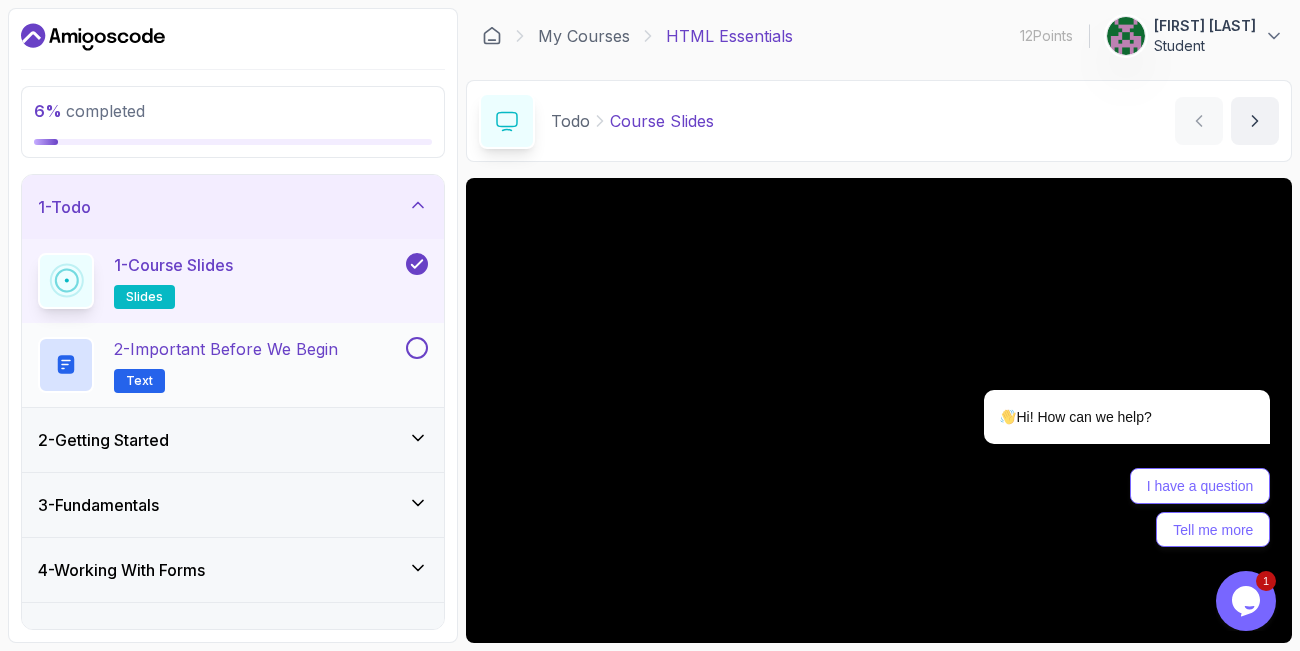 click at bounding box center [417, 348] 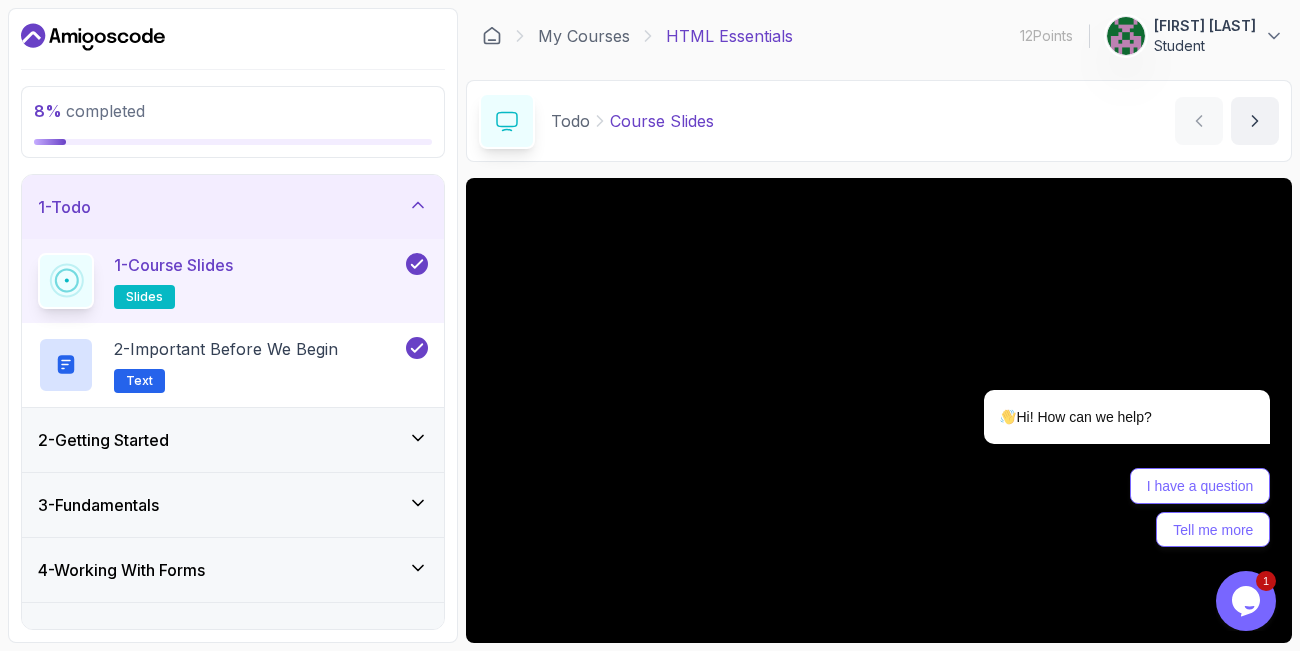 click 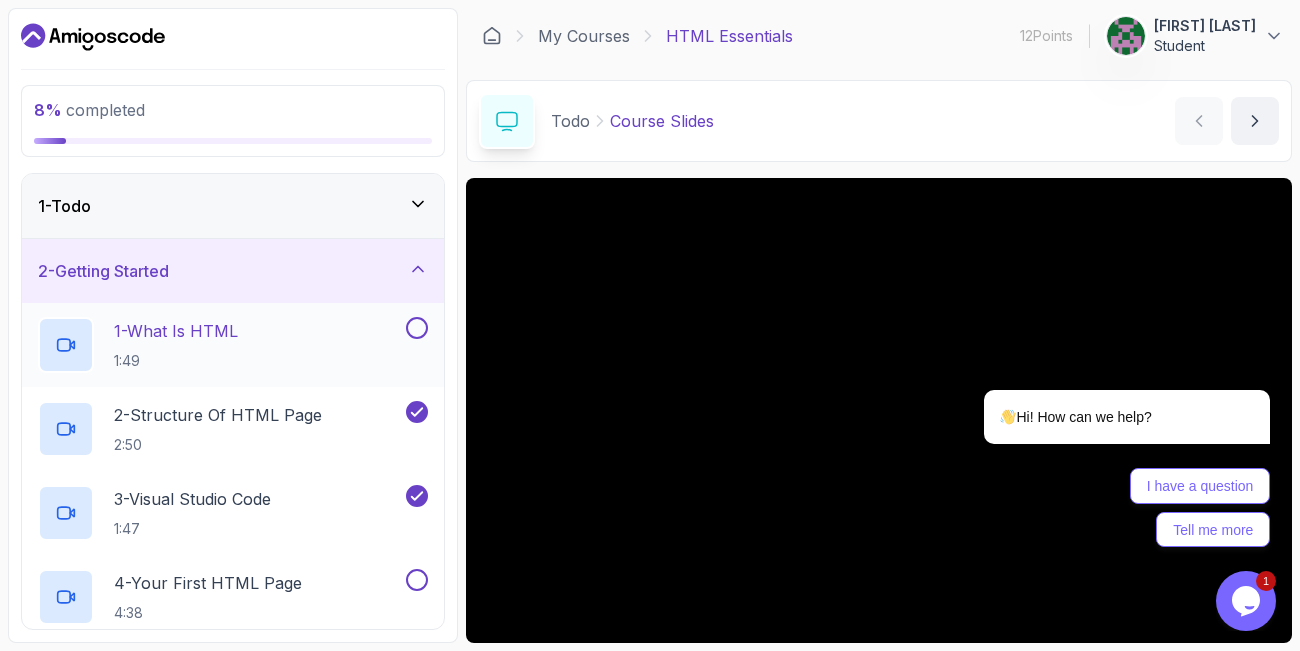 click at bounding box center (417, 328) 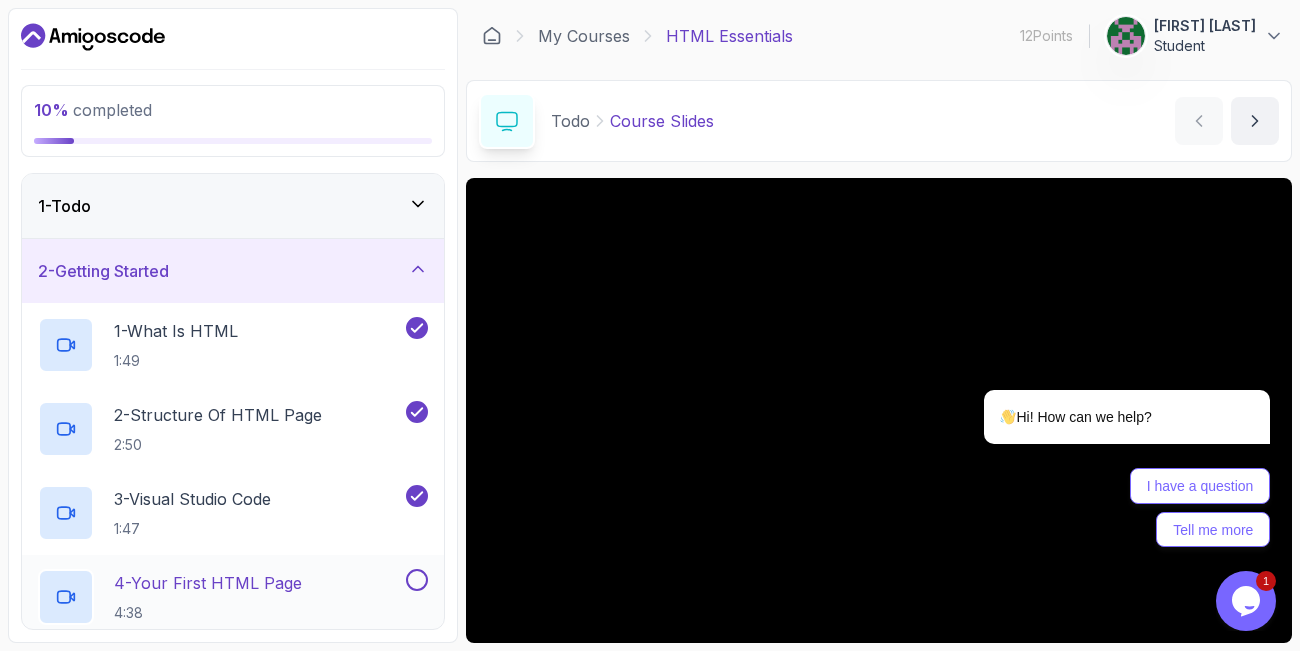 click on "4  -  Your First HTML Page" at bounding box center [208, 583] 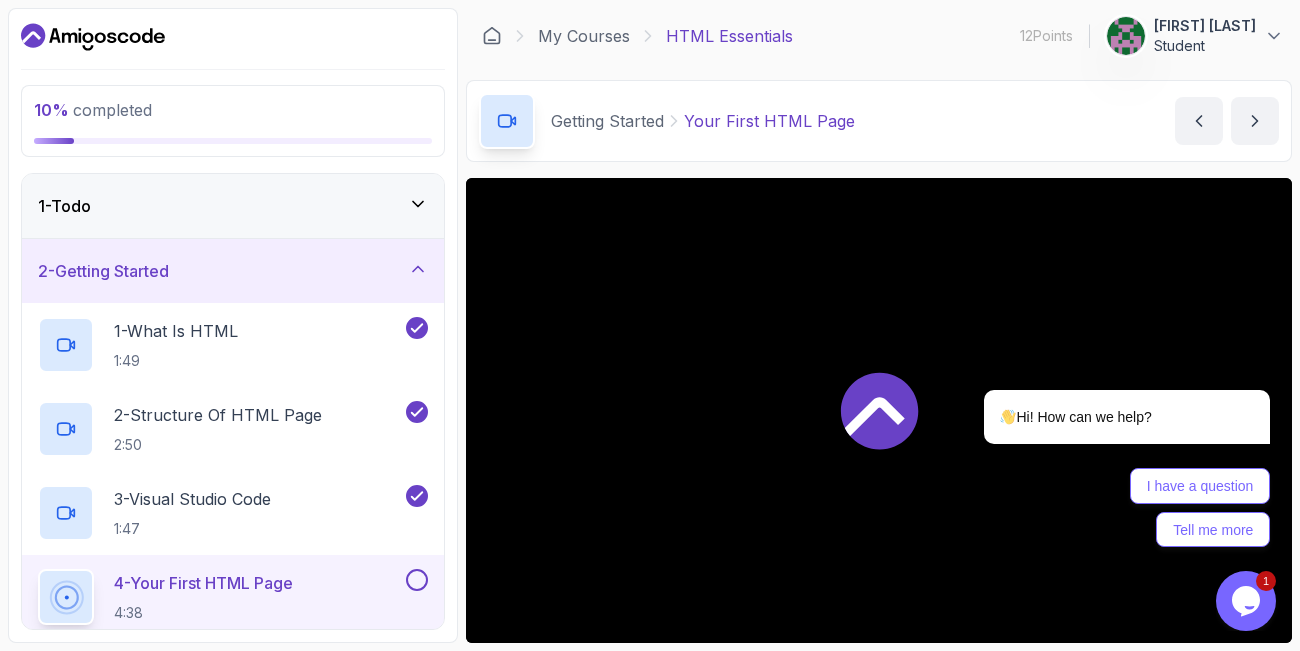 click on "4  -  Your First HTML Page" at bounding box center [203, 583] 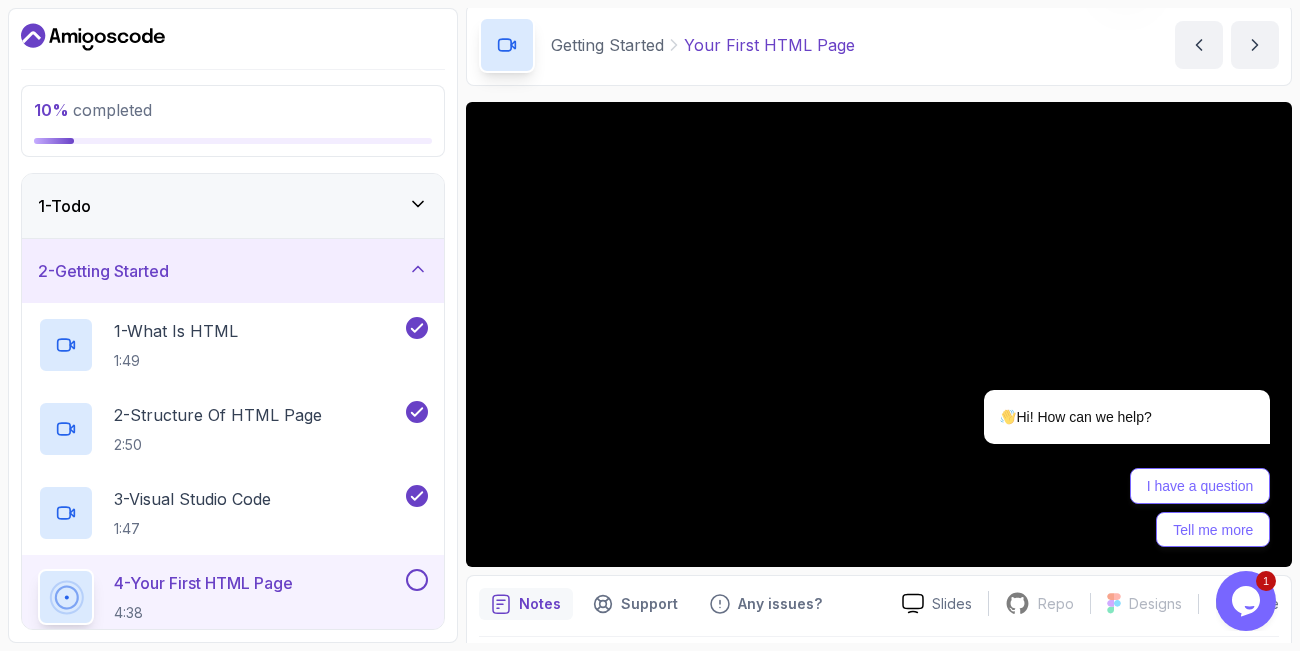 scroll, scrollTop: 120, scrollLeft: 0, axis: vertical 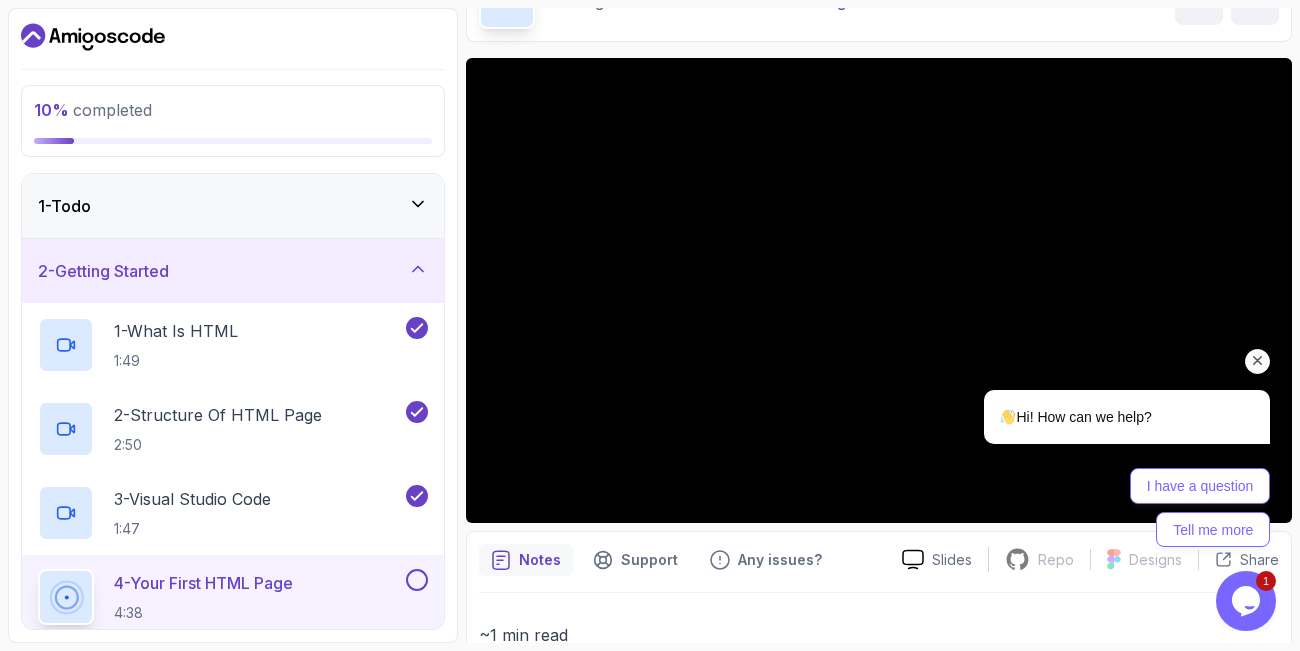 click on "I have a question Tell me more" at bounding box center [1101, 507] 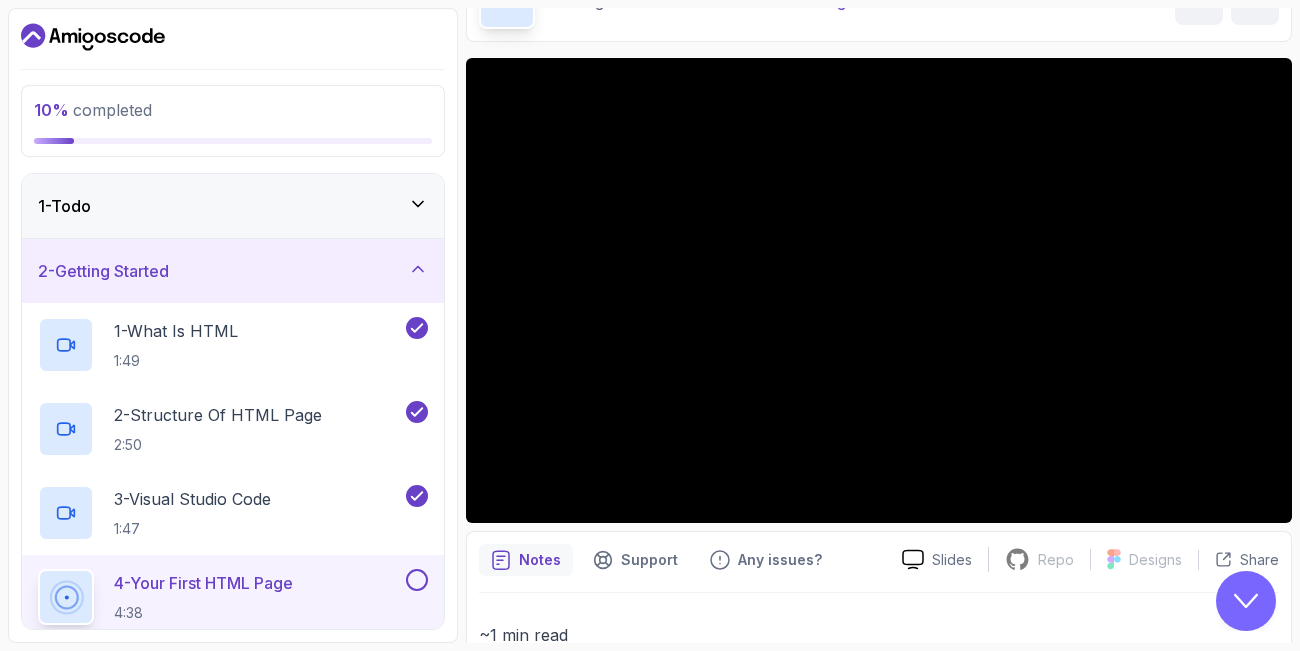 scroll, scrollTop: 0, scrollLeft: 0, axis: both 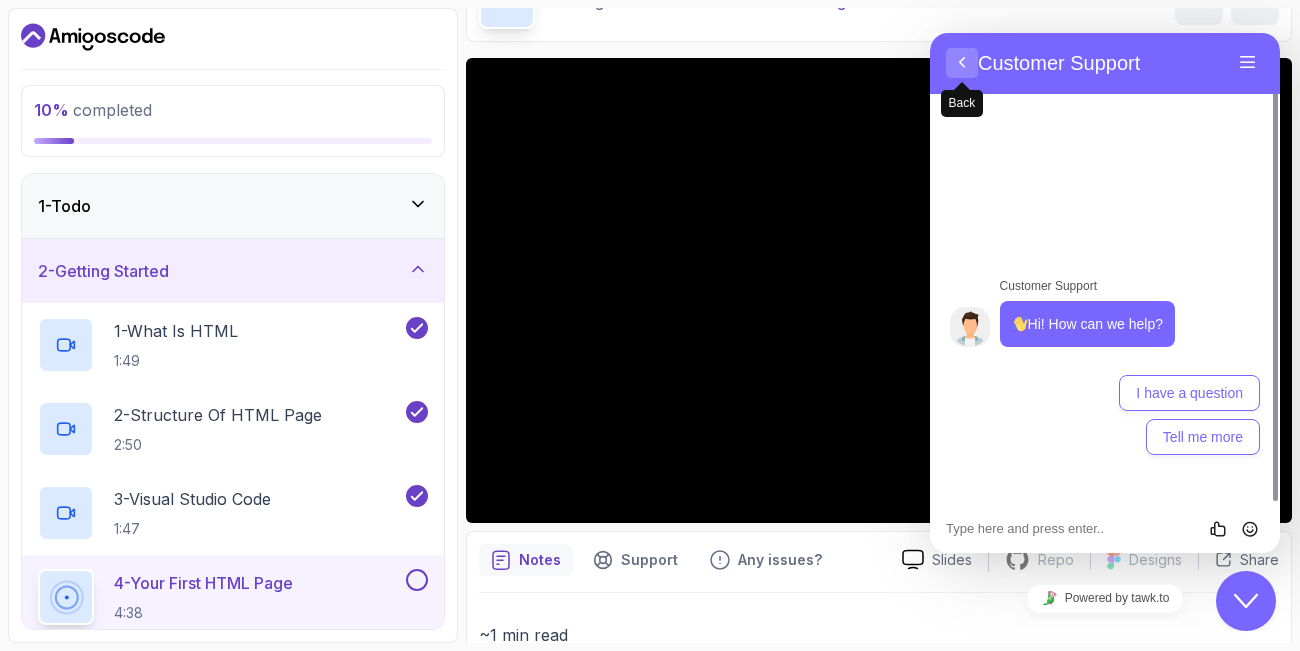 click on "Back" at bounding box center [962, 63] 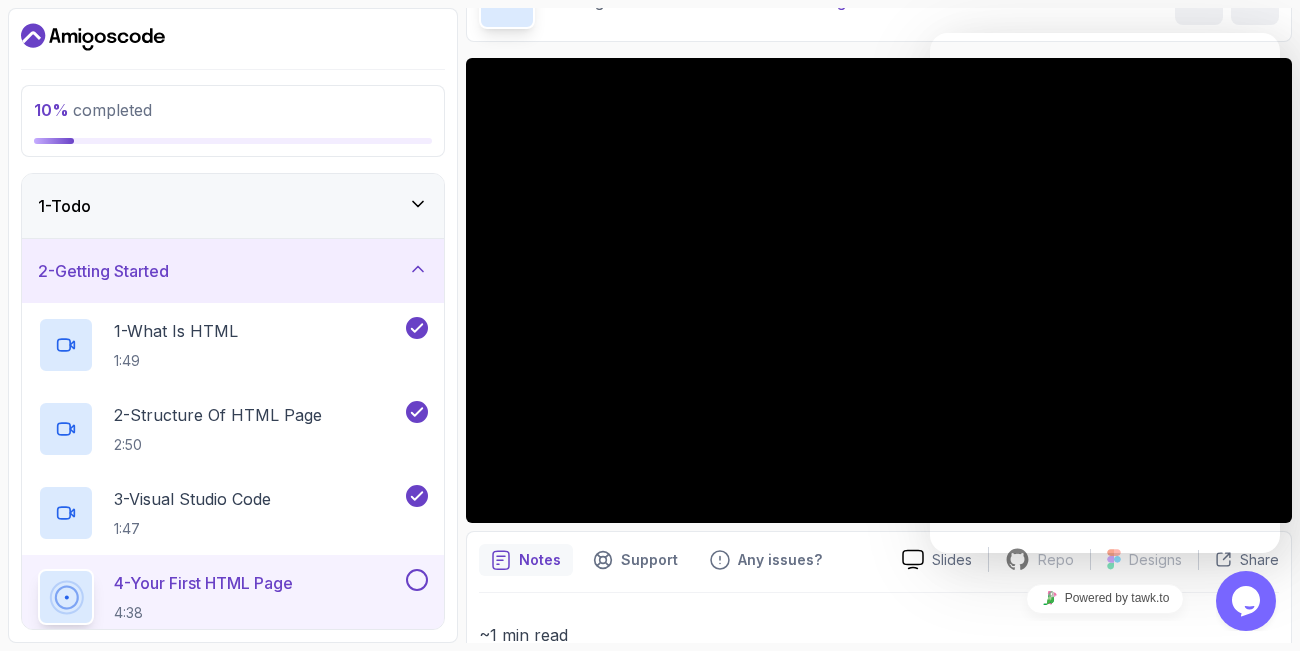 scroll, scrollTop: 0, scrollLeft: 0, axis: both 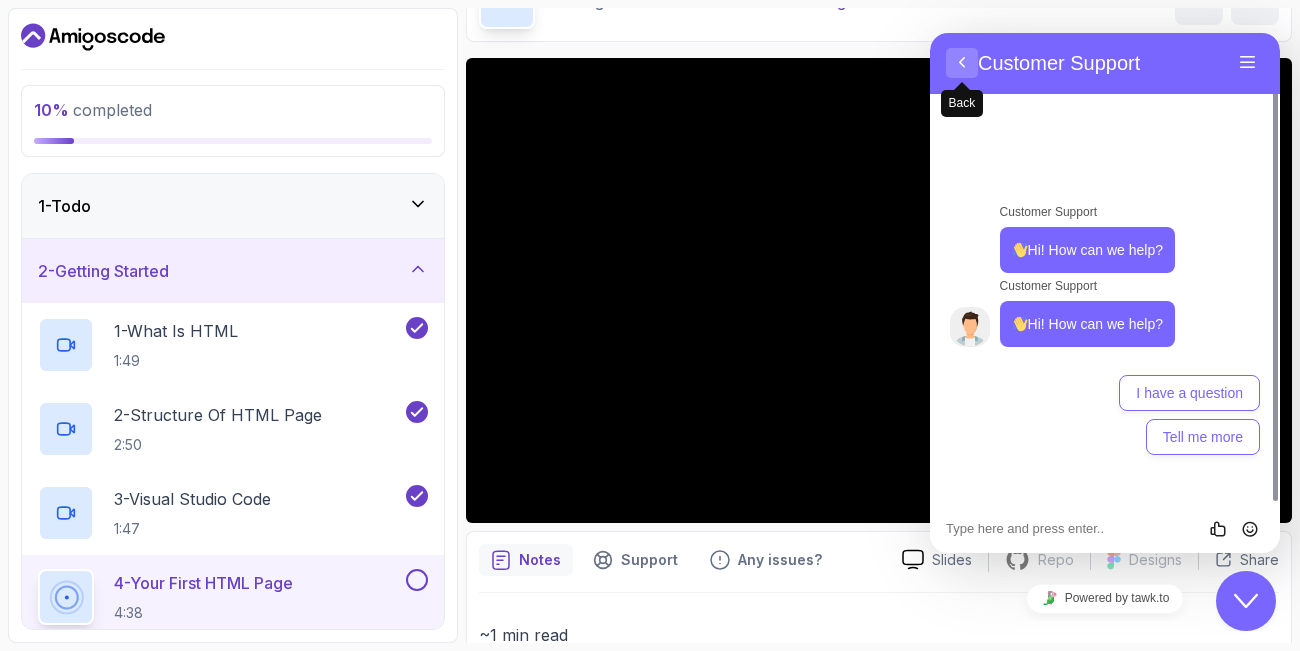 click on "Back" at bounding box center (962, 63) 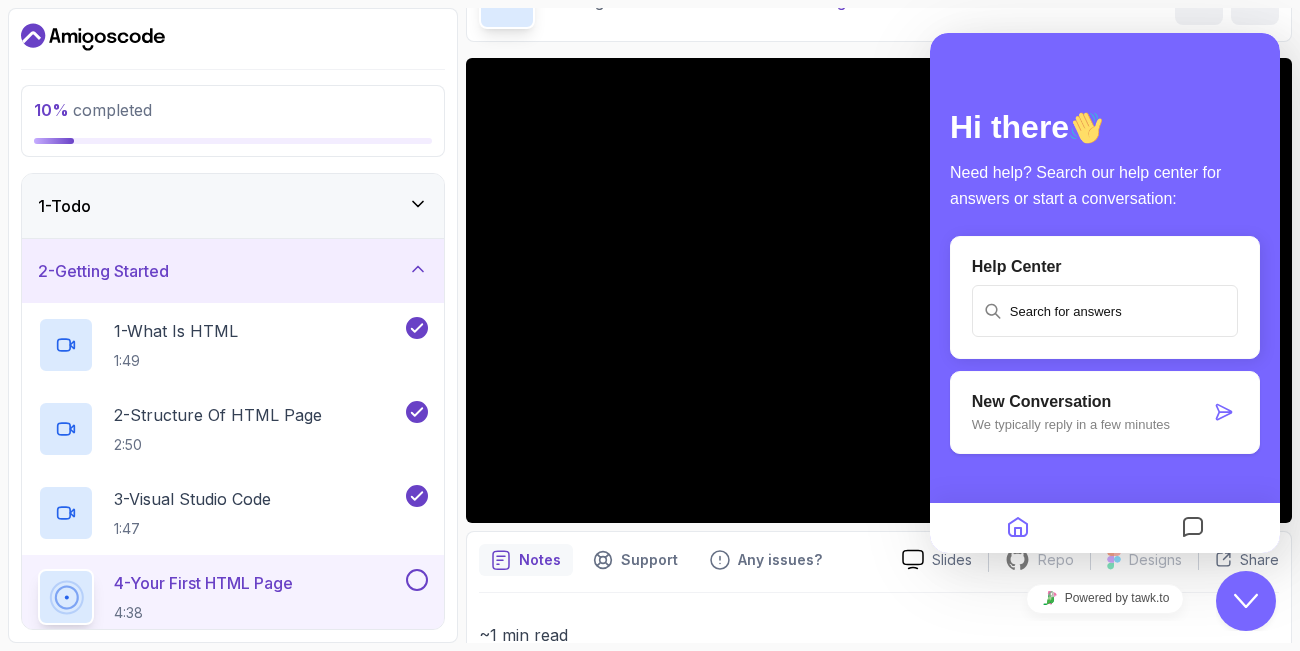 click on "Close Chat This icon closes the chat window." at bounding box center [1246, 601] 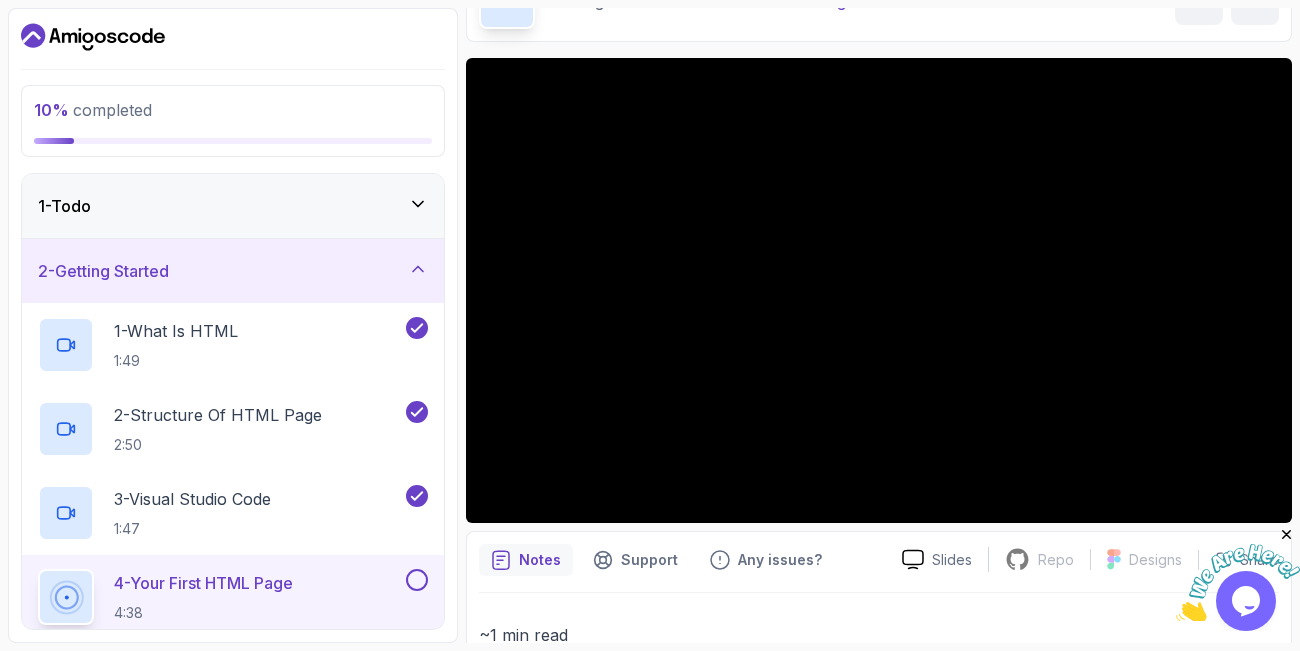 click at bounding box center [1287, 535] 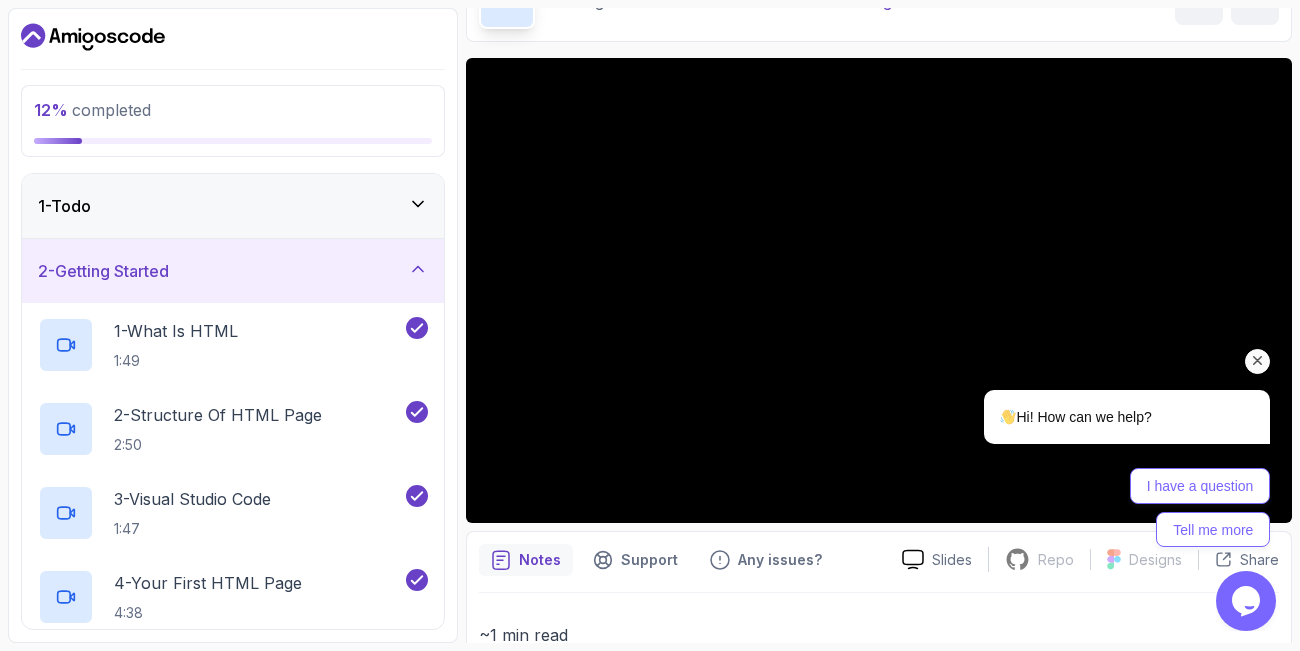 click on "Hi! How can we help? I have a question Tell me more" at bounding box center [1100, 381] 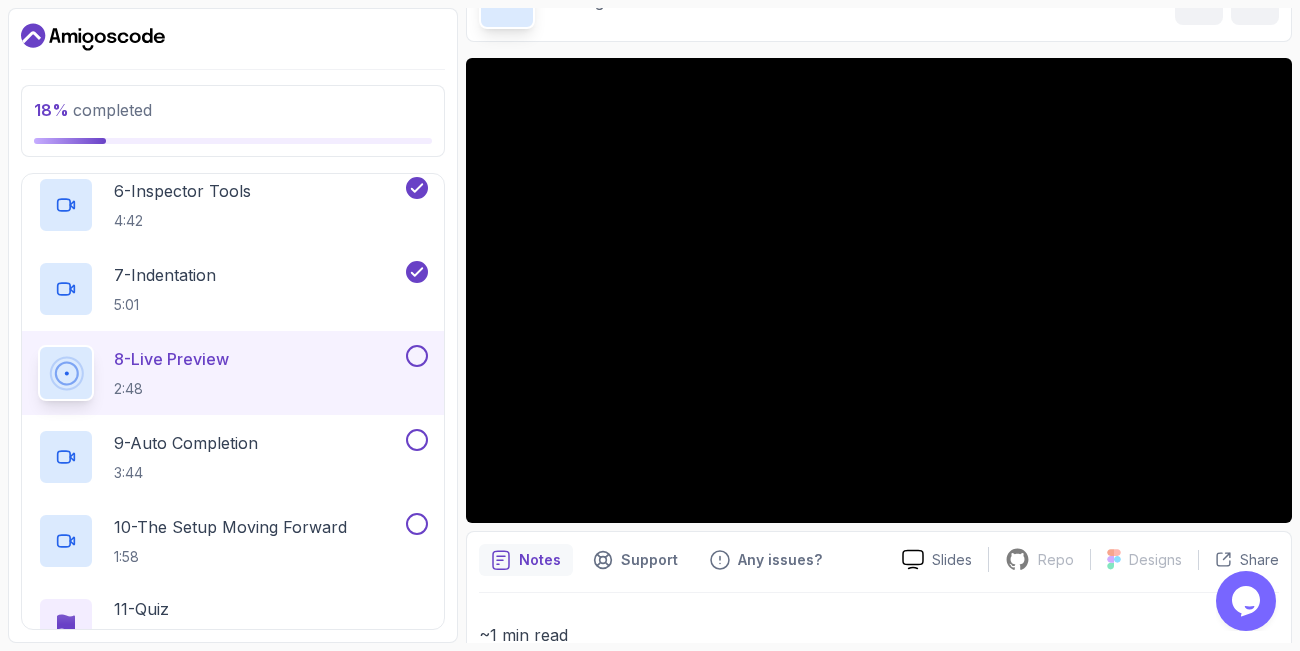scroll, scrollTop: 600, scrollLeft: 0, axis: vertical 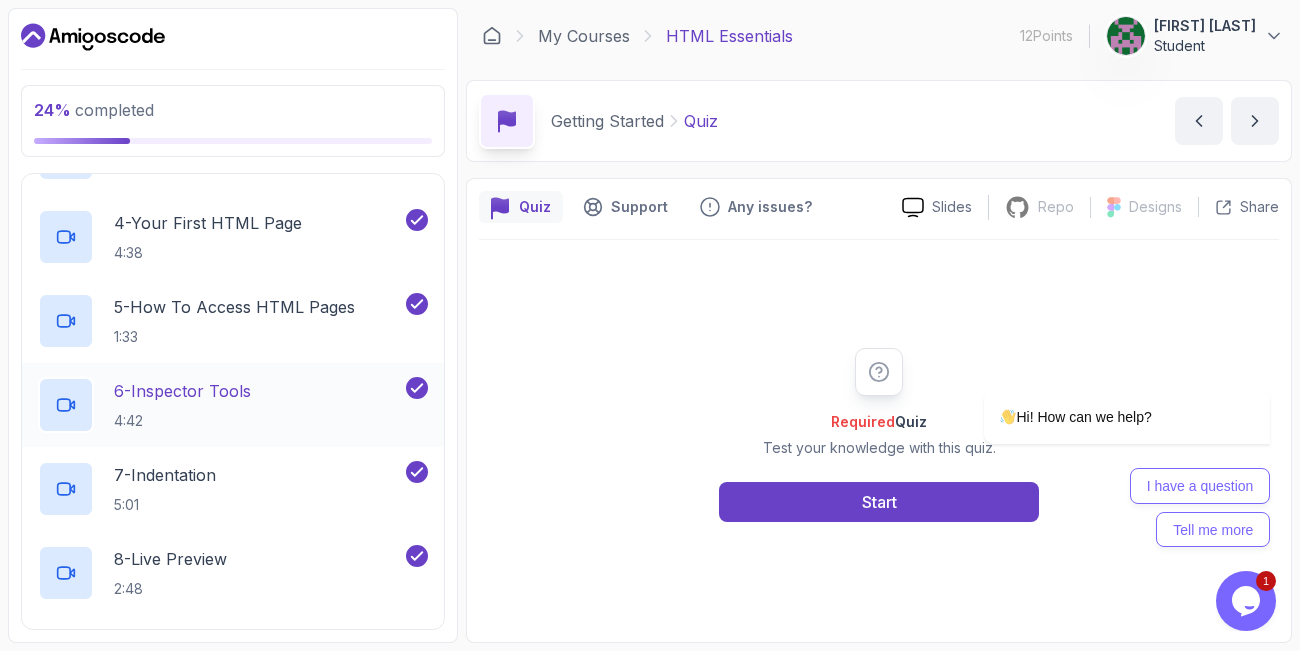 click on "6  -  Inspector Tools" at bounding box center (182, 391) 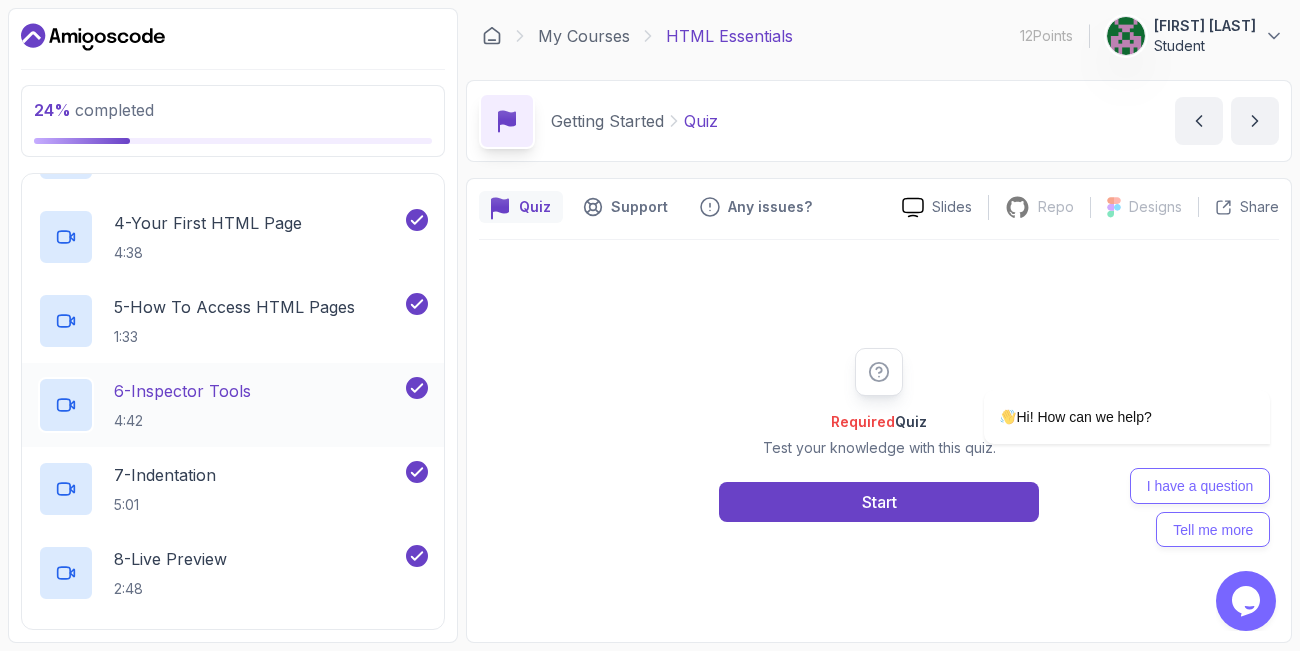 click on "6  -  Inspector Tools" at bounding box center (182, 391) 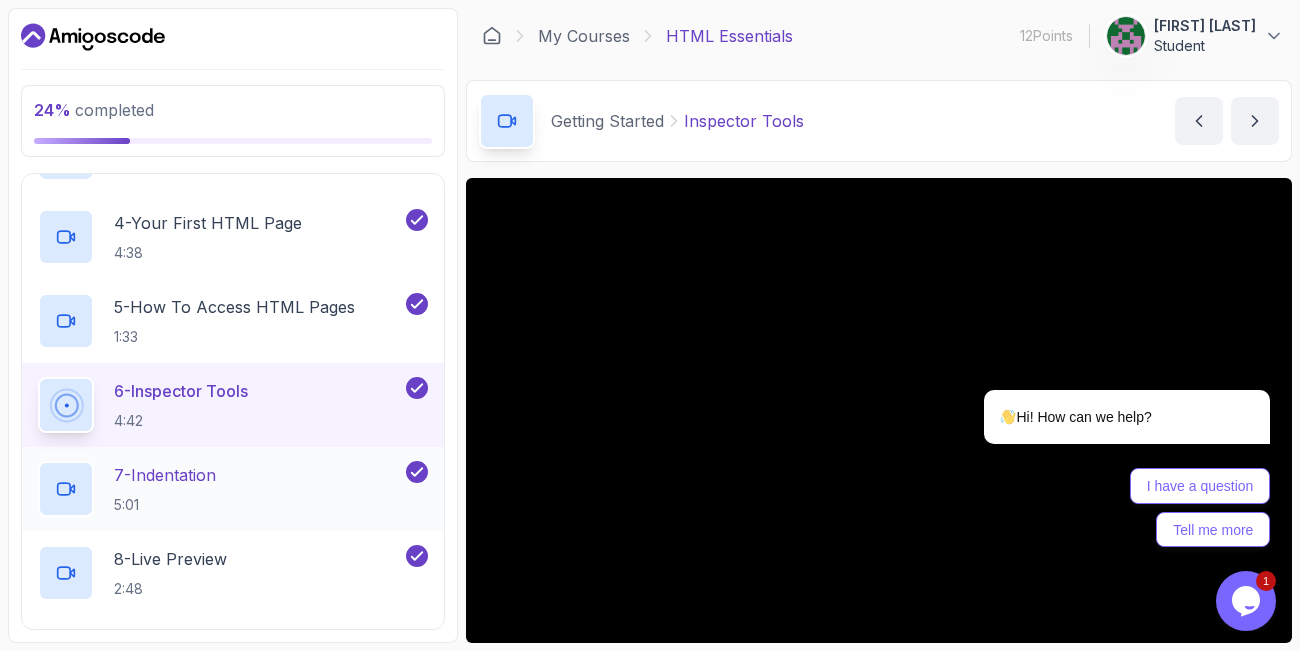 click on "7  -  Indentation 5:01" at bounding box center (220, 489) 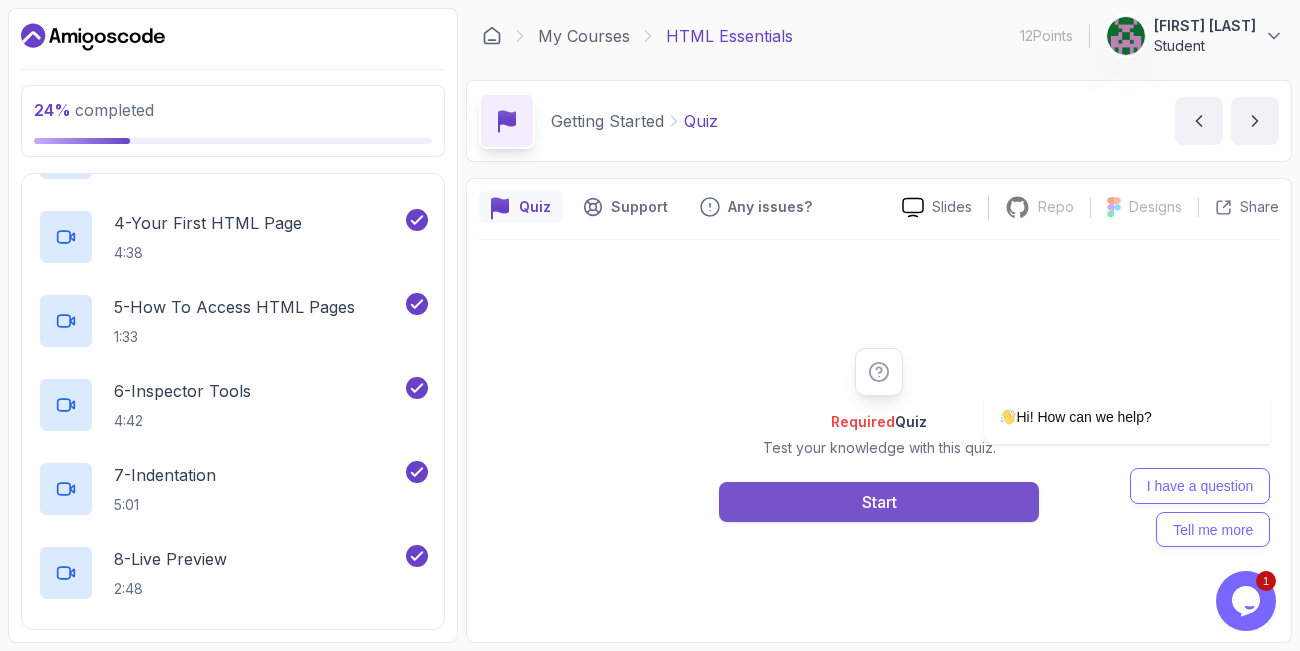 click on "Start" at bounding box center [879, 502] 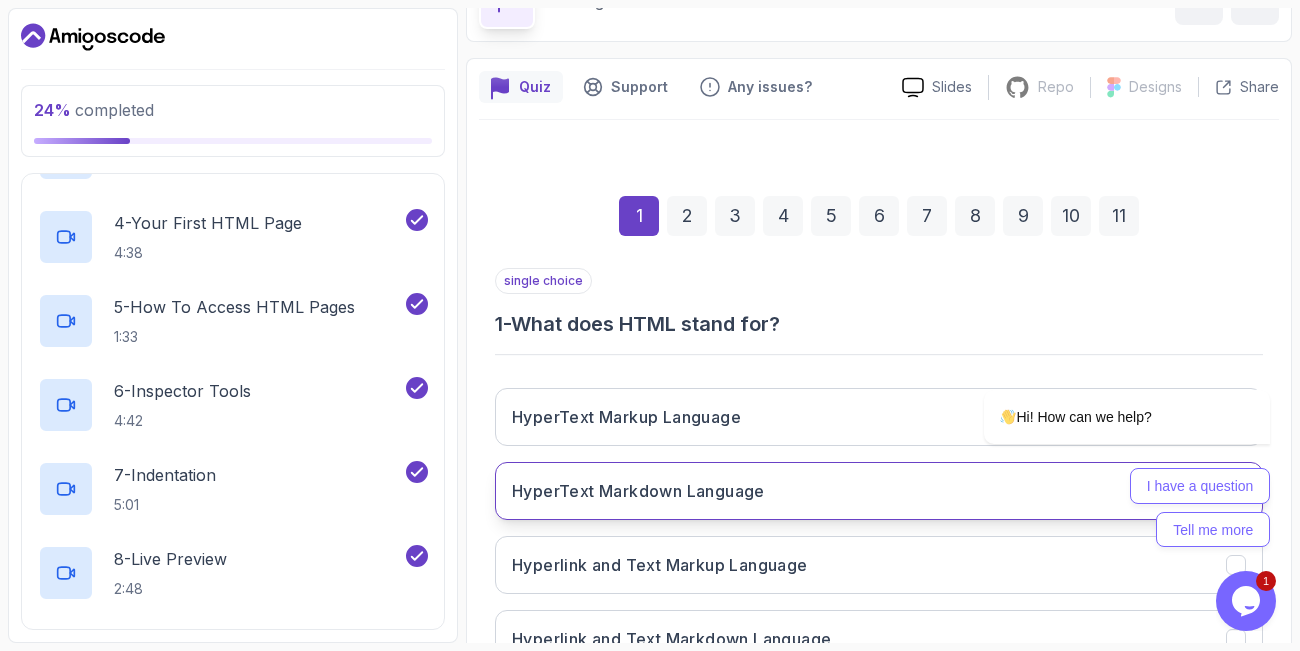 scroll, scrollTop: 240, scrollLeft: 0, axis: vertical 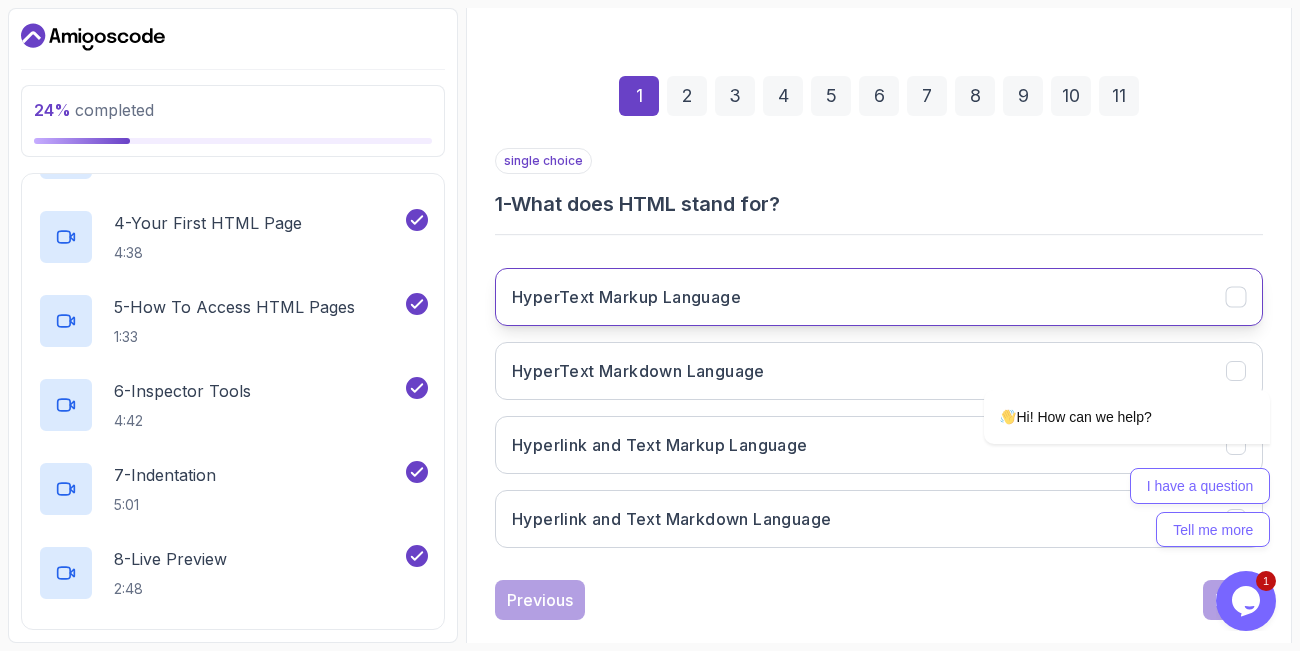 click on "HyperText Markup Language" at bounding box center (626, 297) 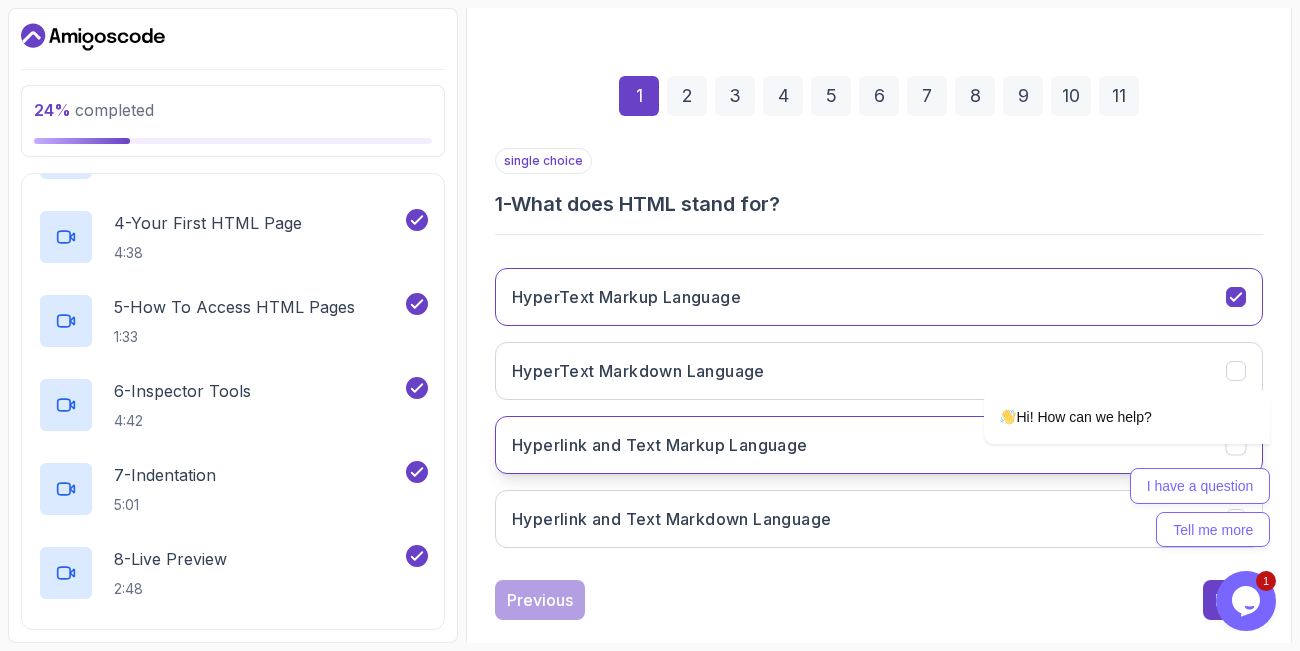 scroll, scrollTop: 274, scrollLeft: 0, axis: vertical 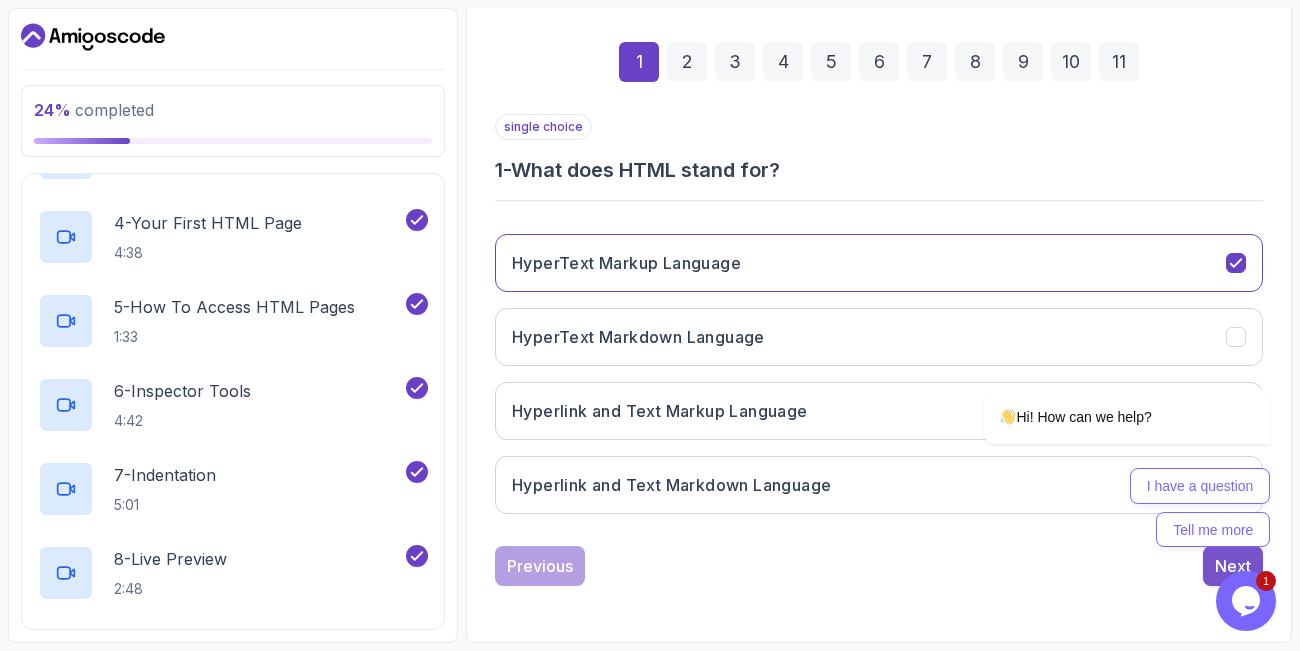 click on "Next" at bounding box center [1233, 566] 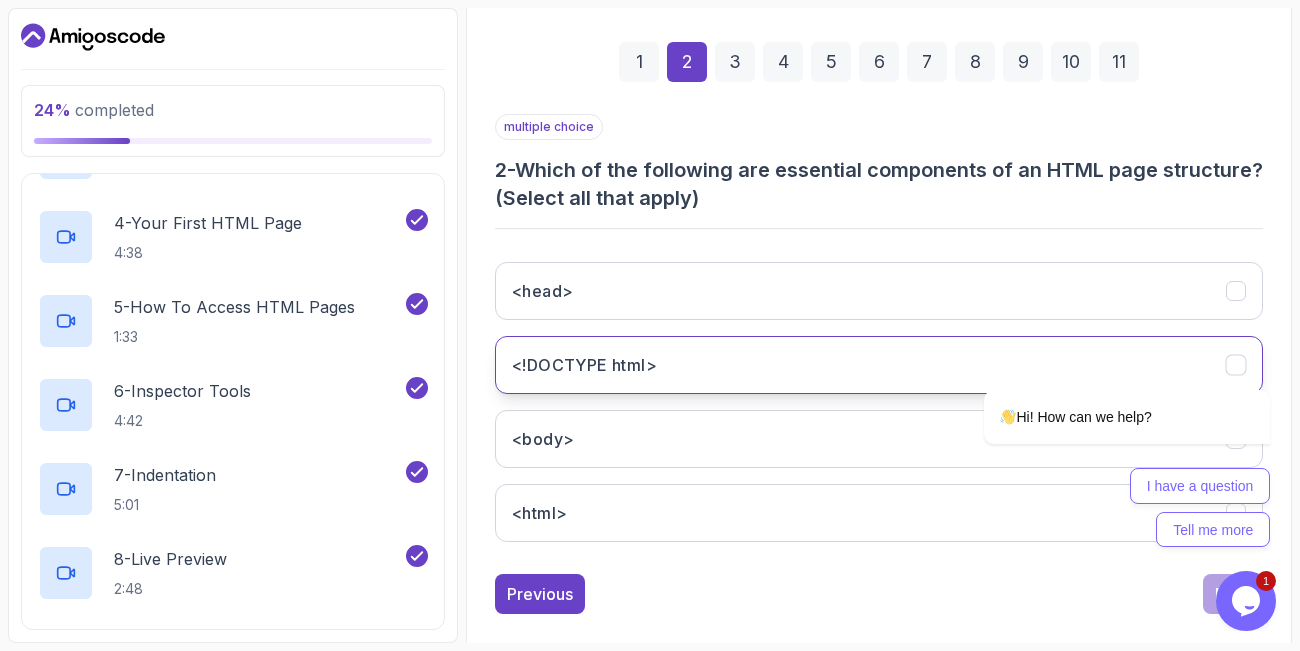click on "<!DOCTYPE html>" at bounding box center [584, 365] 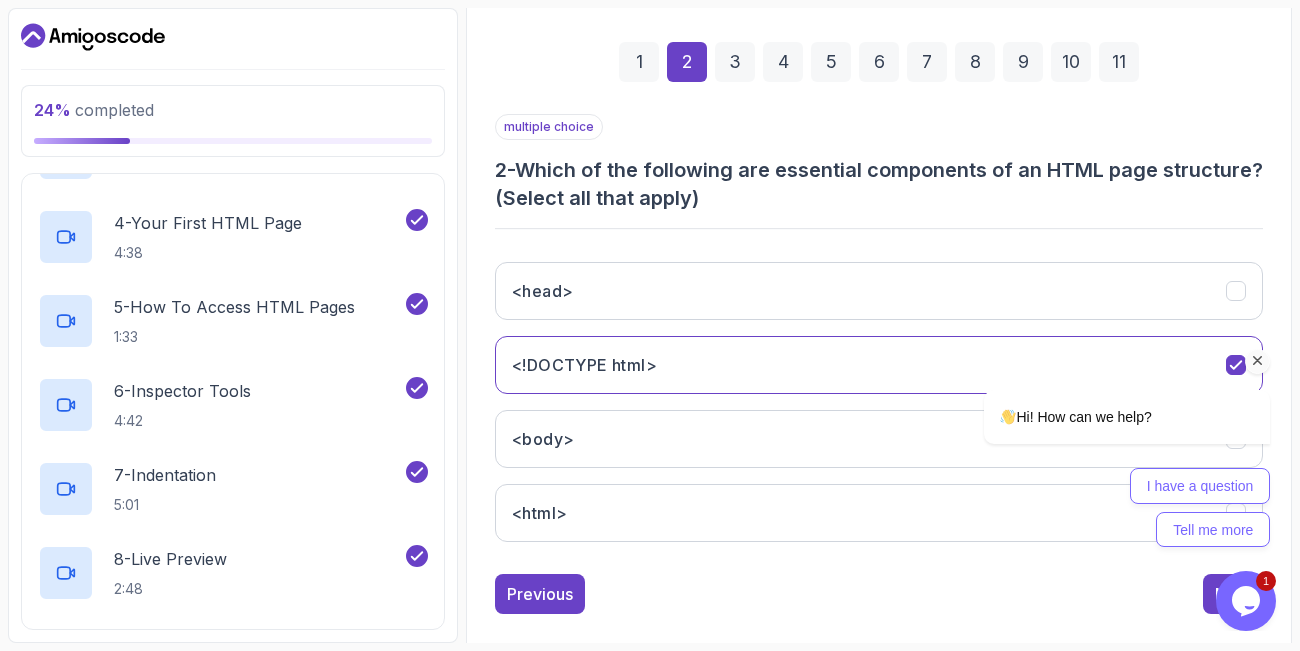 click on "Hi! How can we help? I have a question Tell me more" at bounding box center [1100, 349] 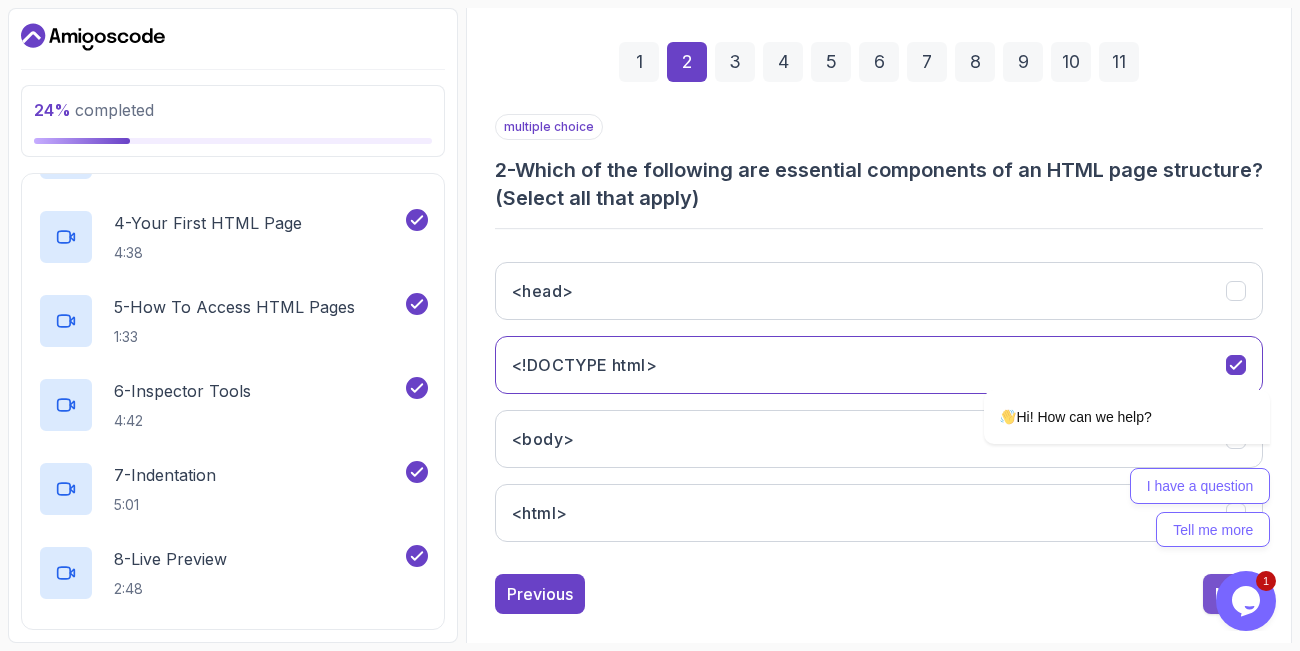 click on "Next" at bounding box center [1233, 594] 